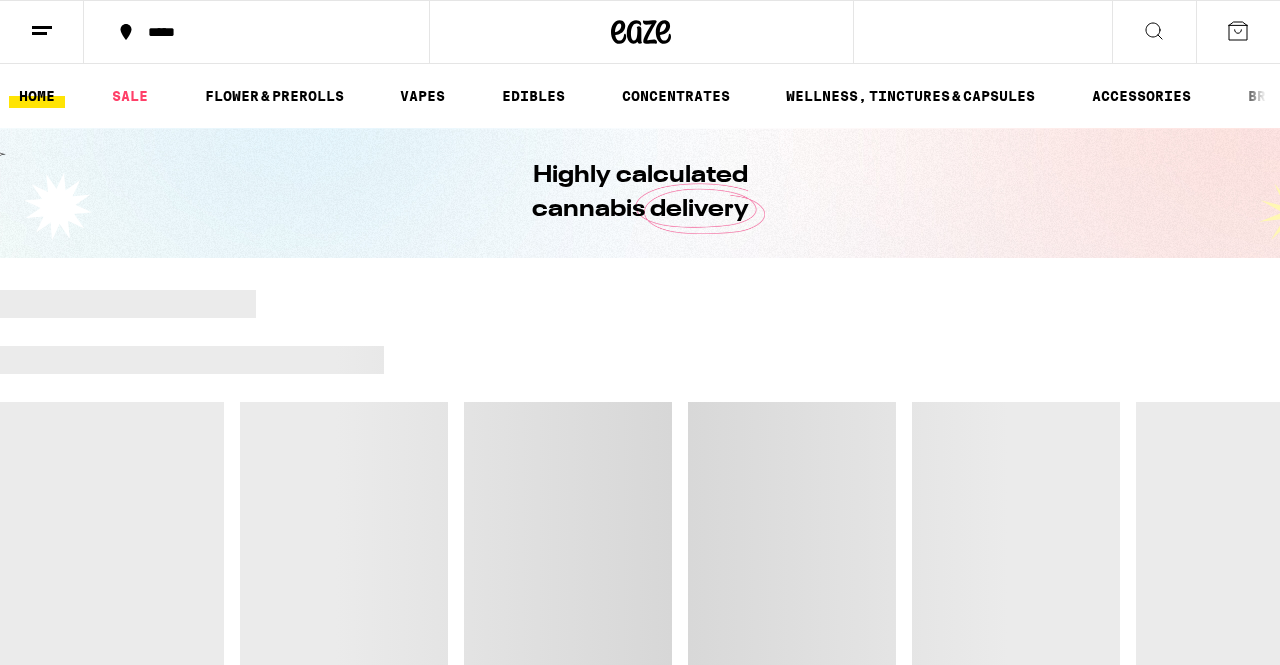 scroll, scrollTop: 0, scrollLeft: 0, axis: both 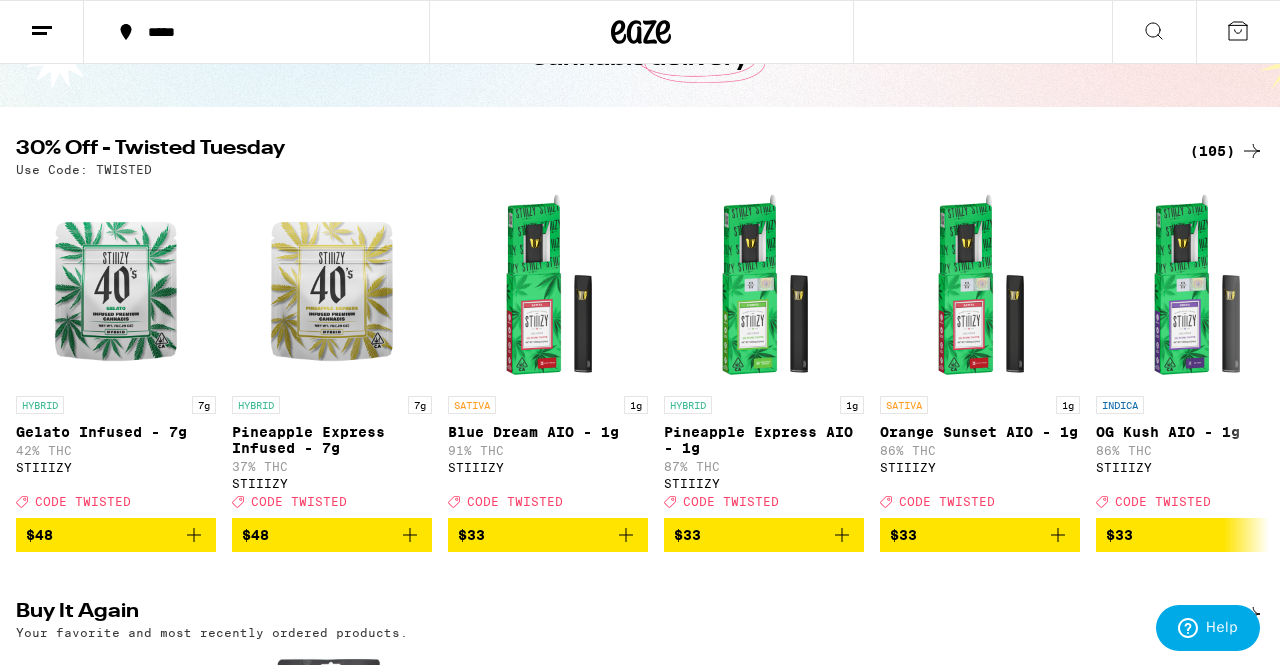 click on "(105)" at bounding box center [1227, 151] 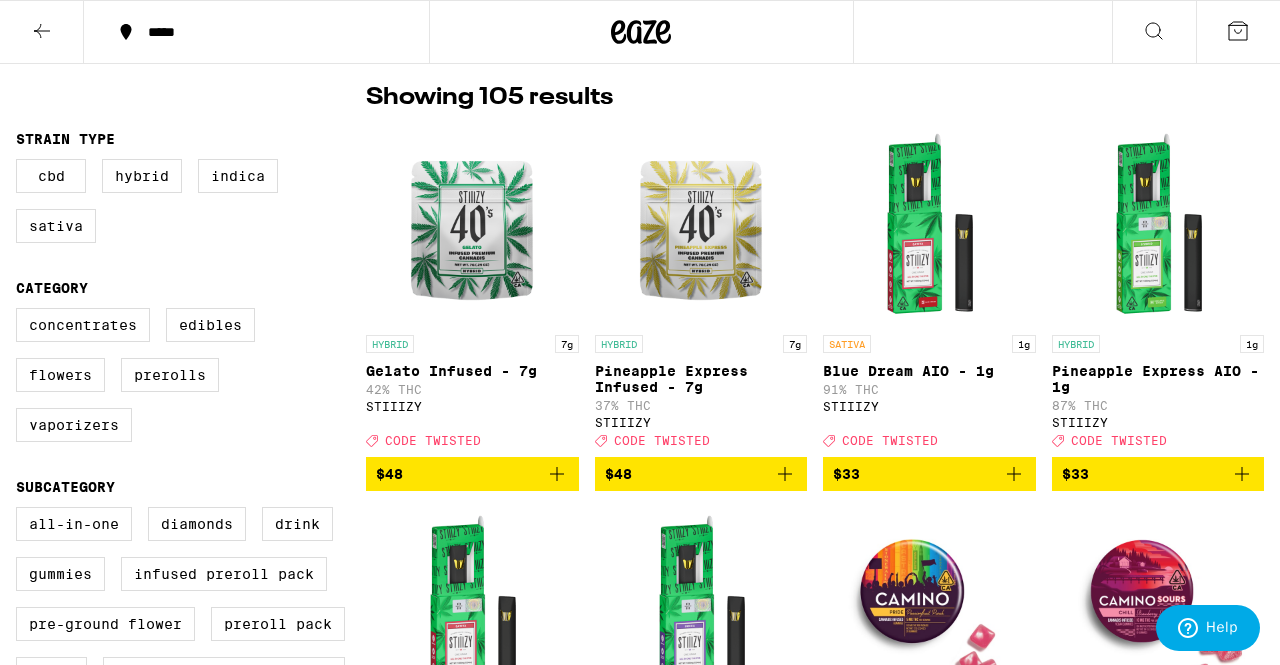 scroll, scrollTop: 0, scrollLeft: 0, axis: both 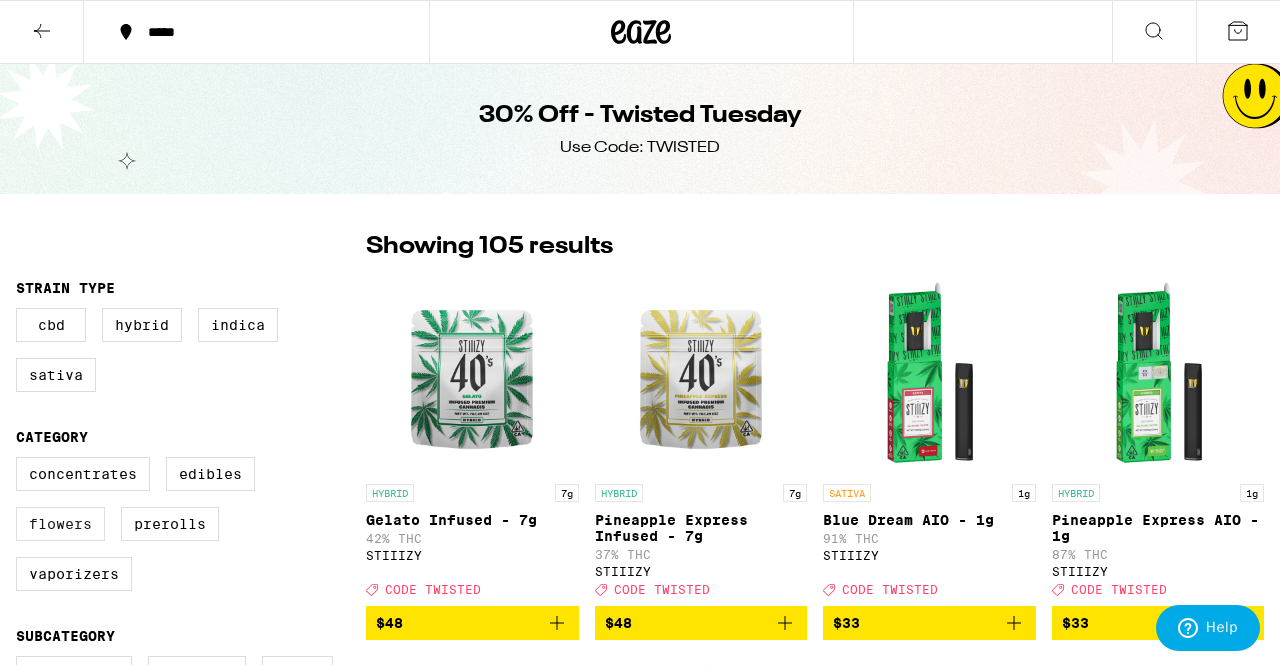 click on "Flowers" at bounding box center [60, 524] 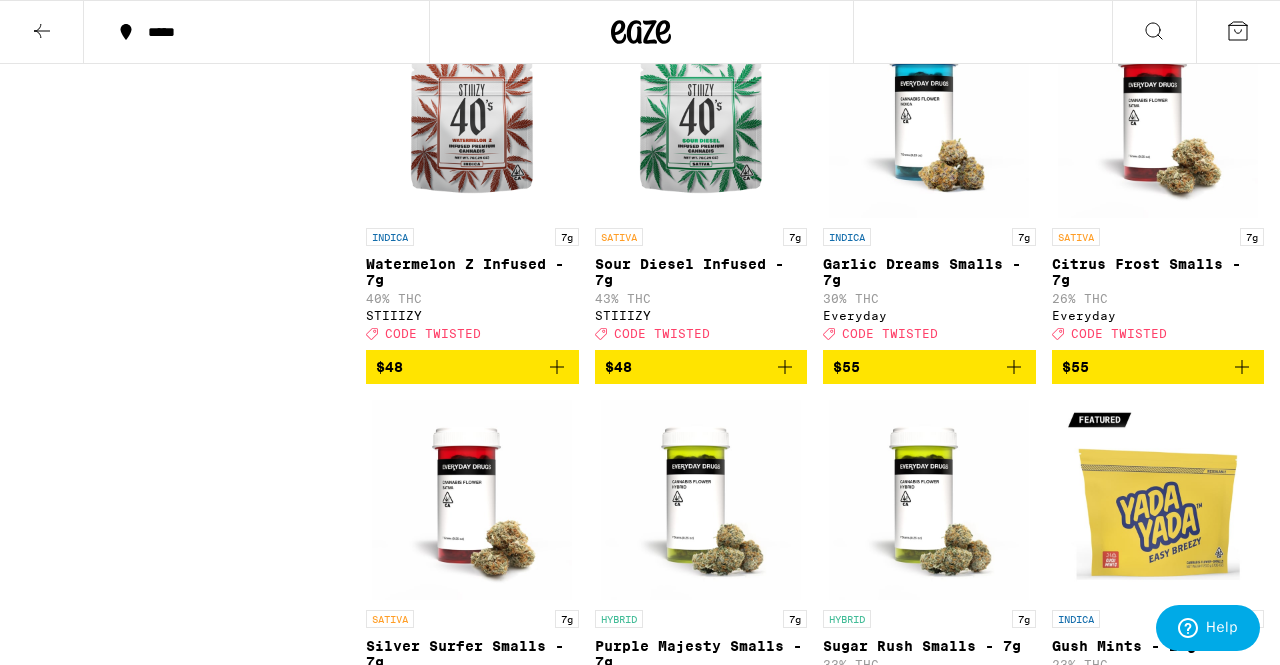 scroll, scrollTop: 1382, scrollLeft: 0, axis: vertical 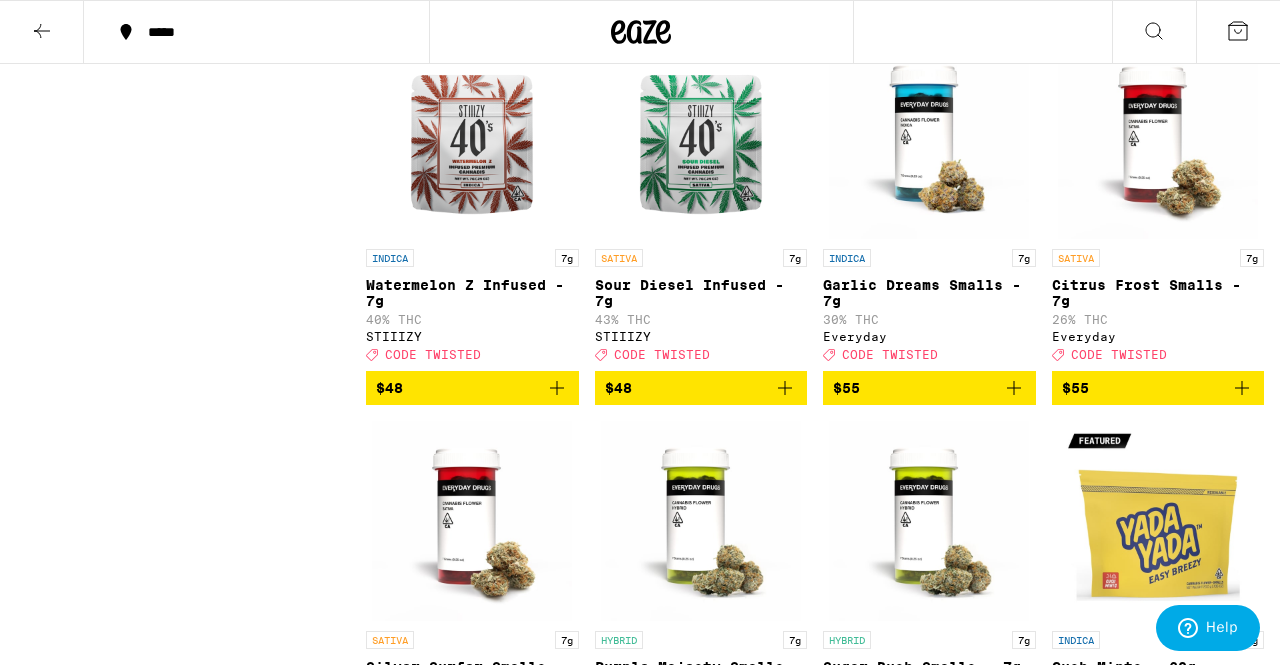 checkbox on "false" 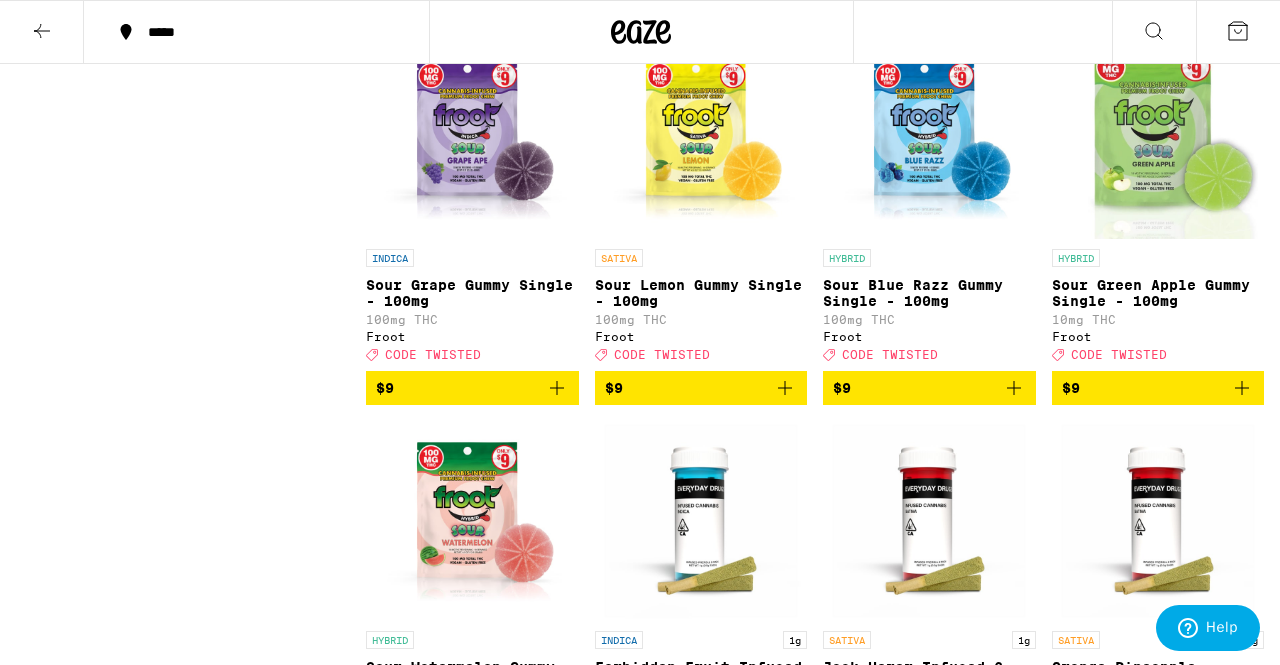 scroll, scrollTop: 0, scrollLeft: 0, axis: both 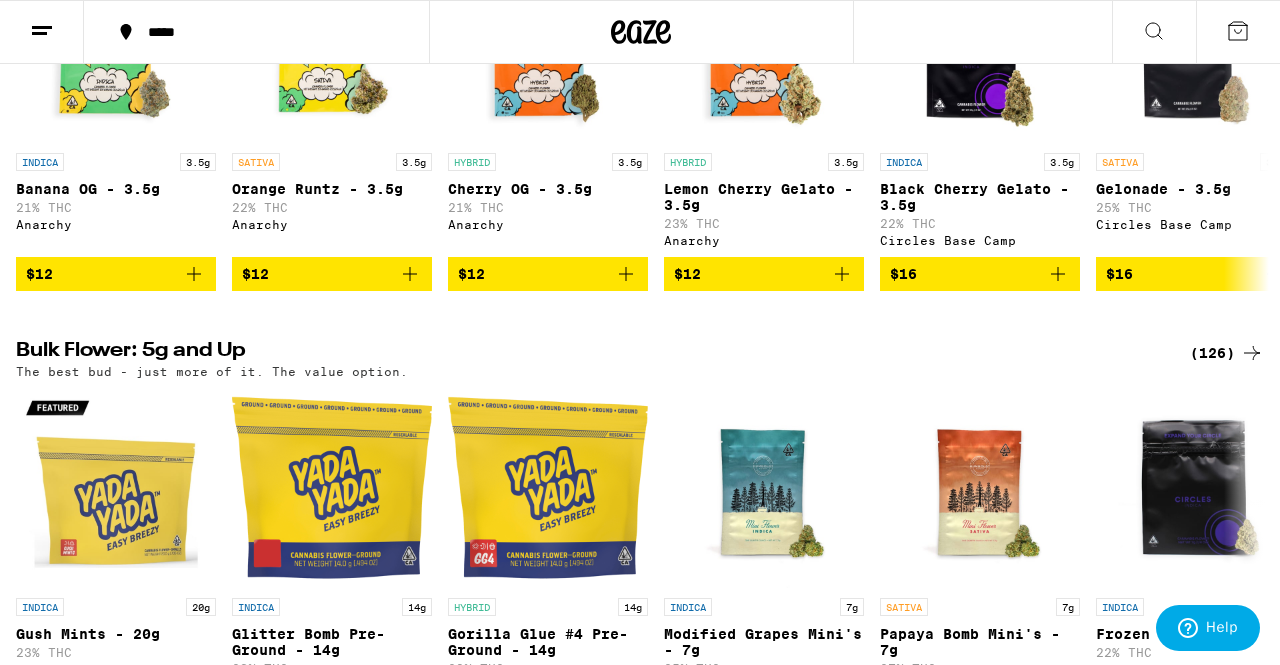 click on "(126)" at bounding box center (1227, 353) 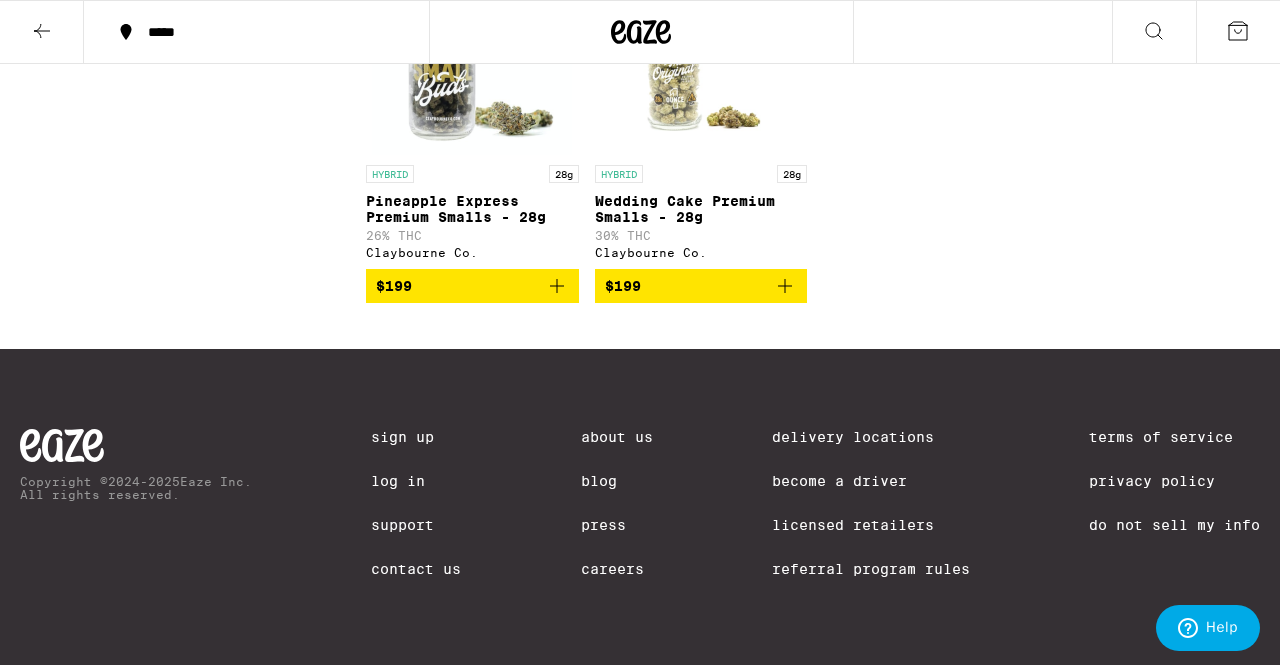 scroll, scrollTop: 11672, scrollLeft: 0, axis: vertical 